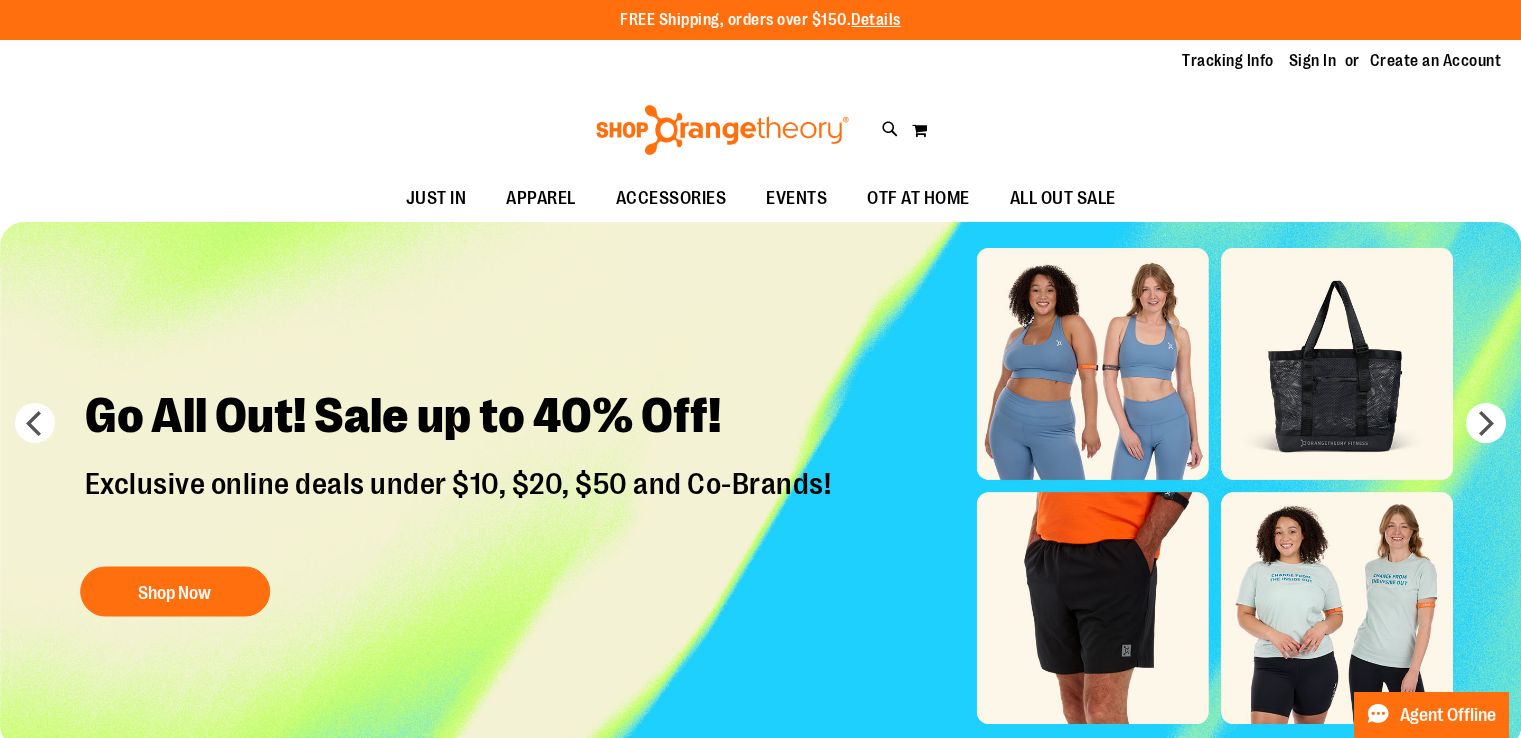 scroll, scrollTop: 0, scrollLeft: 0, axis: both 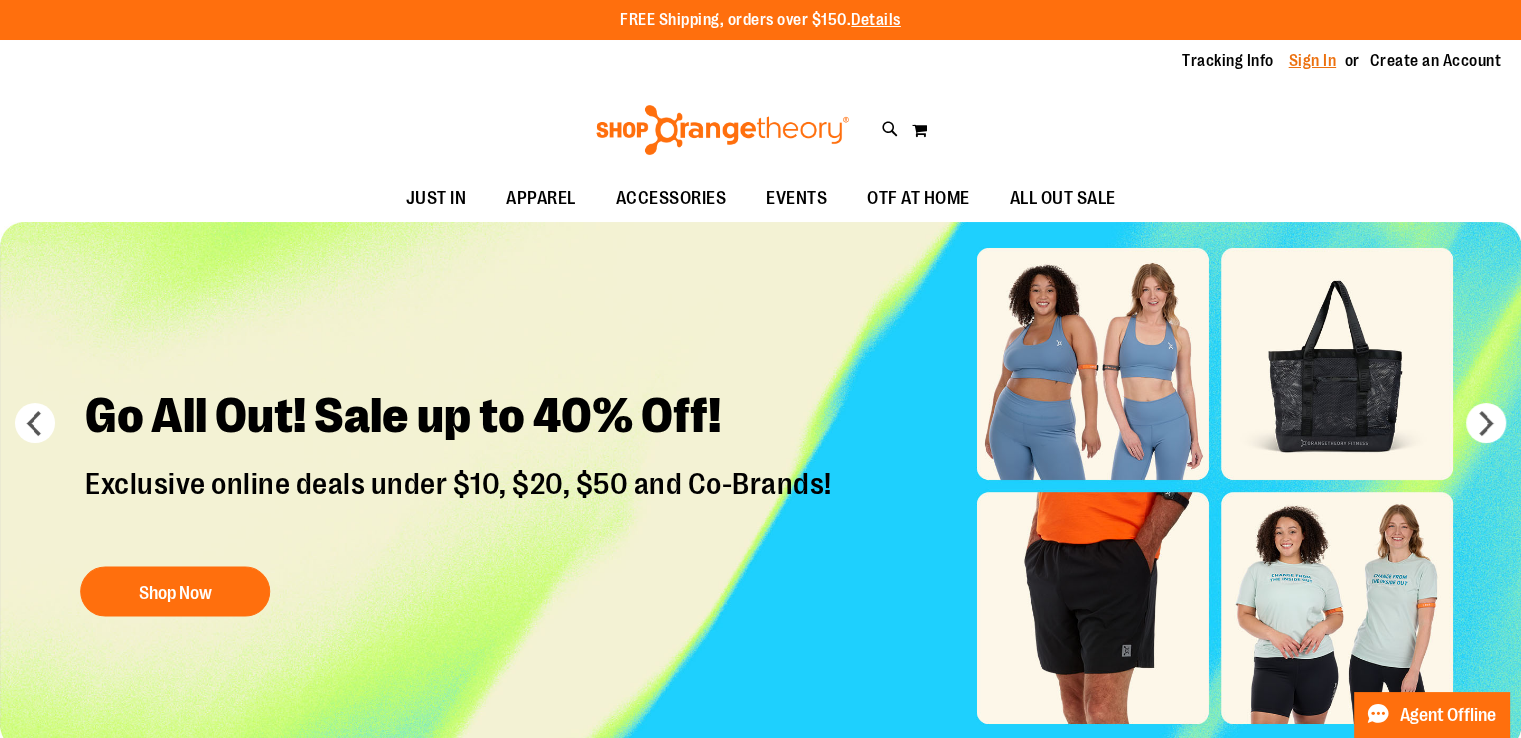 click on "Sign In" at bounding box center [1313, 61] 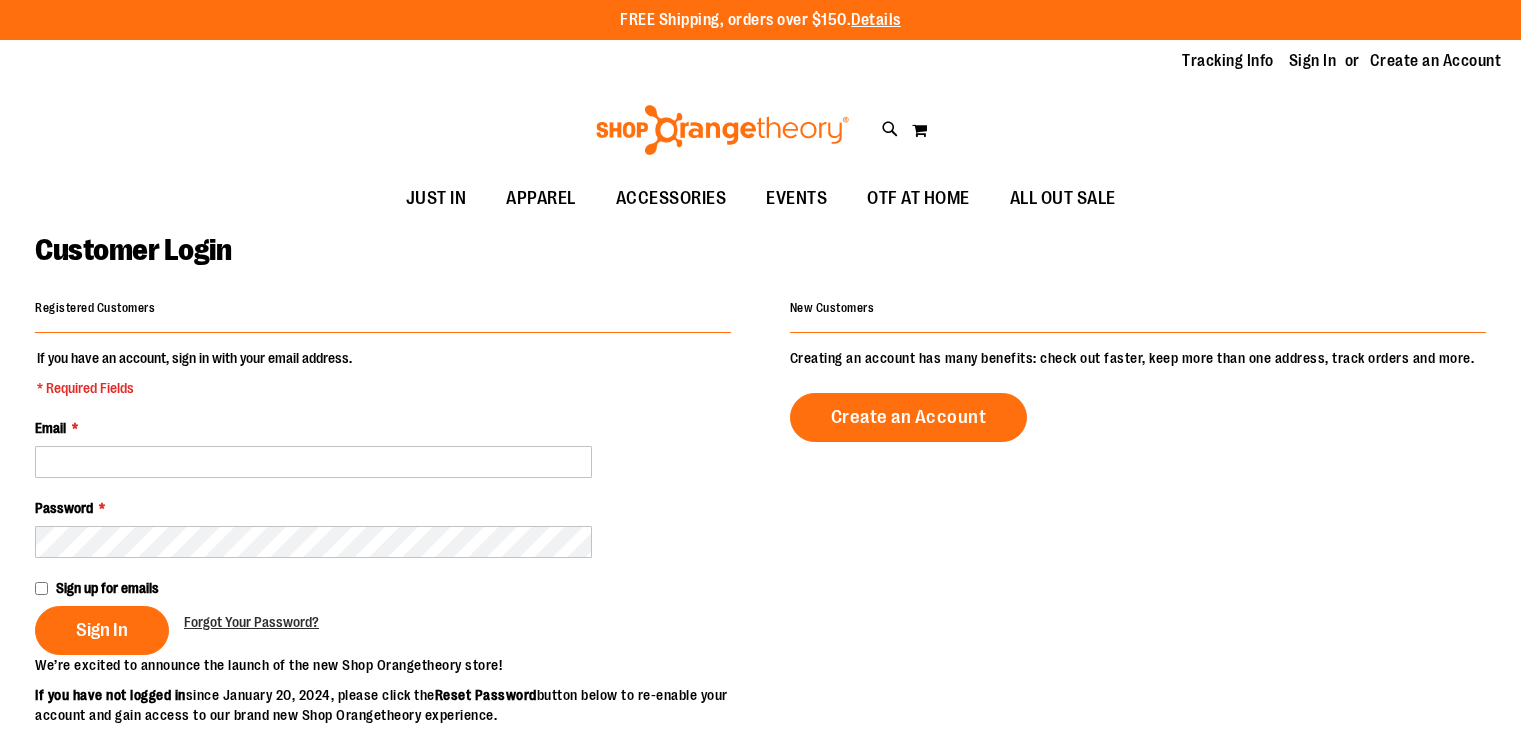 scroll, scrollTop: 0, scrollLeft: 0, axis: both 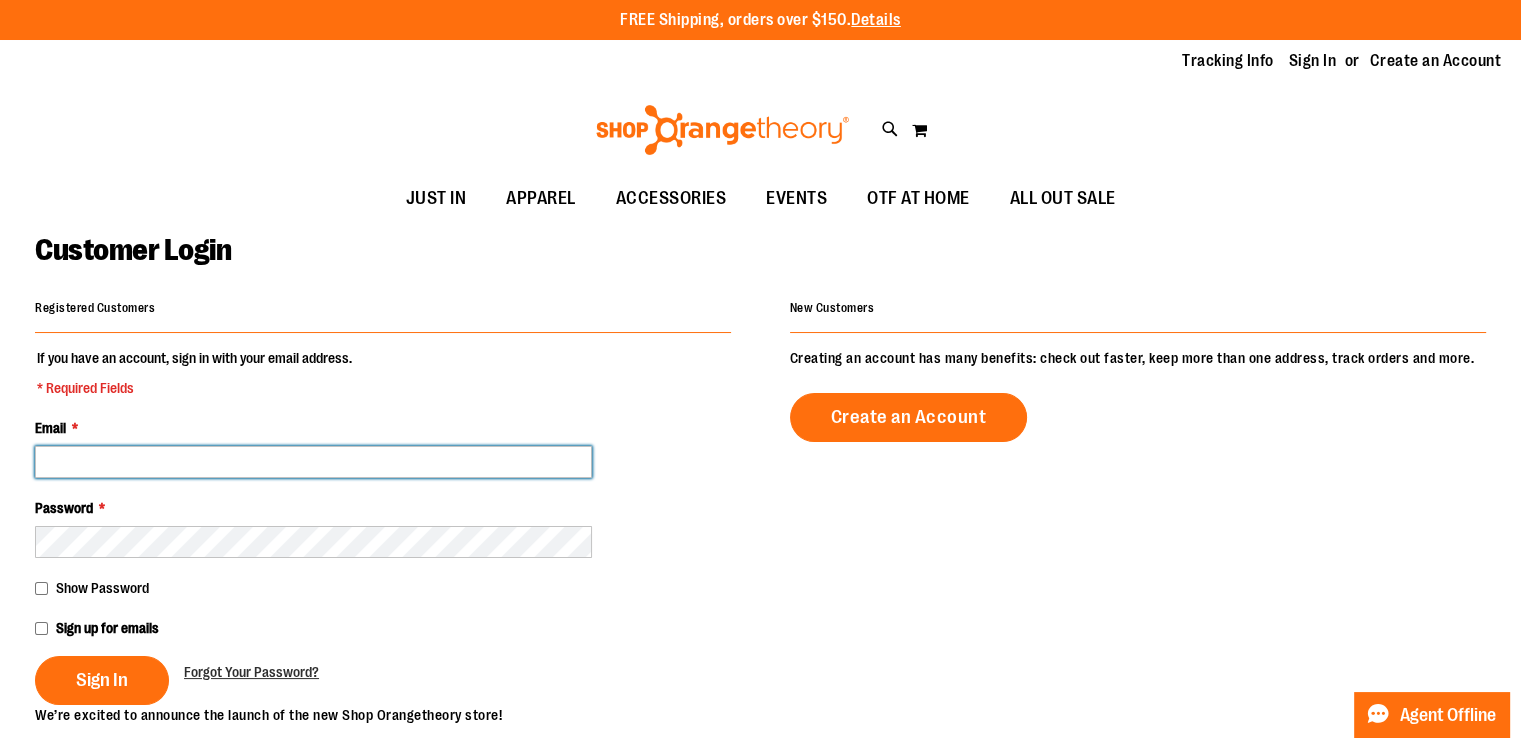 click on "Email *" at bounding box center (313, 462) 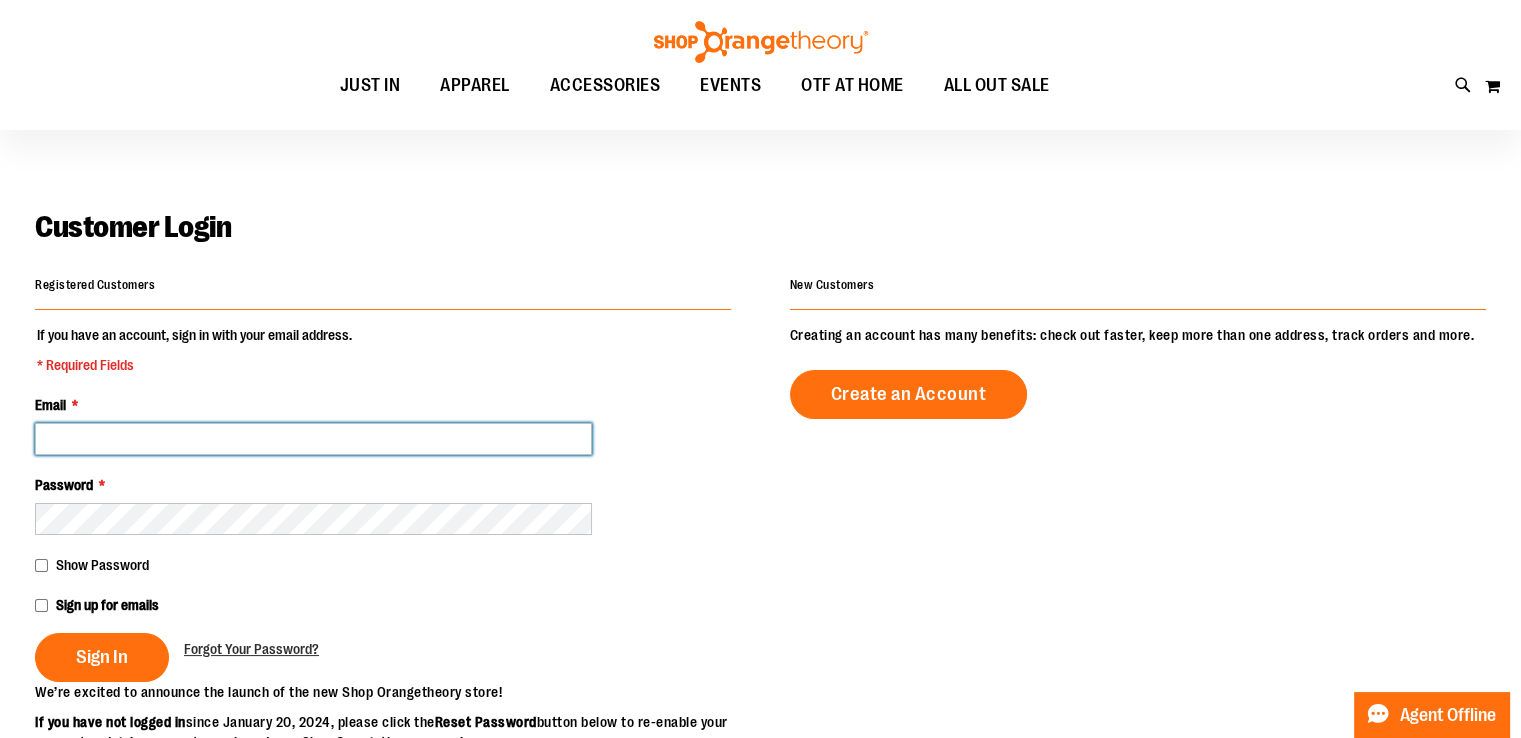scroll, scrollTop: 0, scrollLeft: 0, axis: both 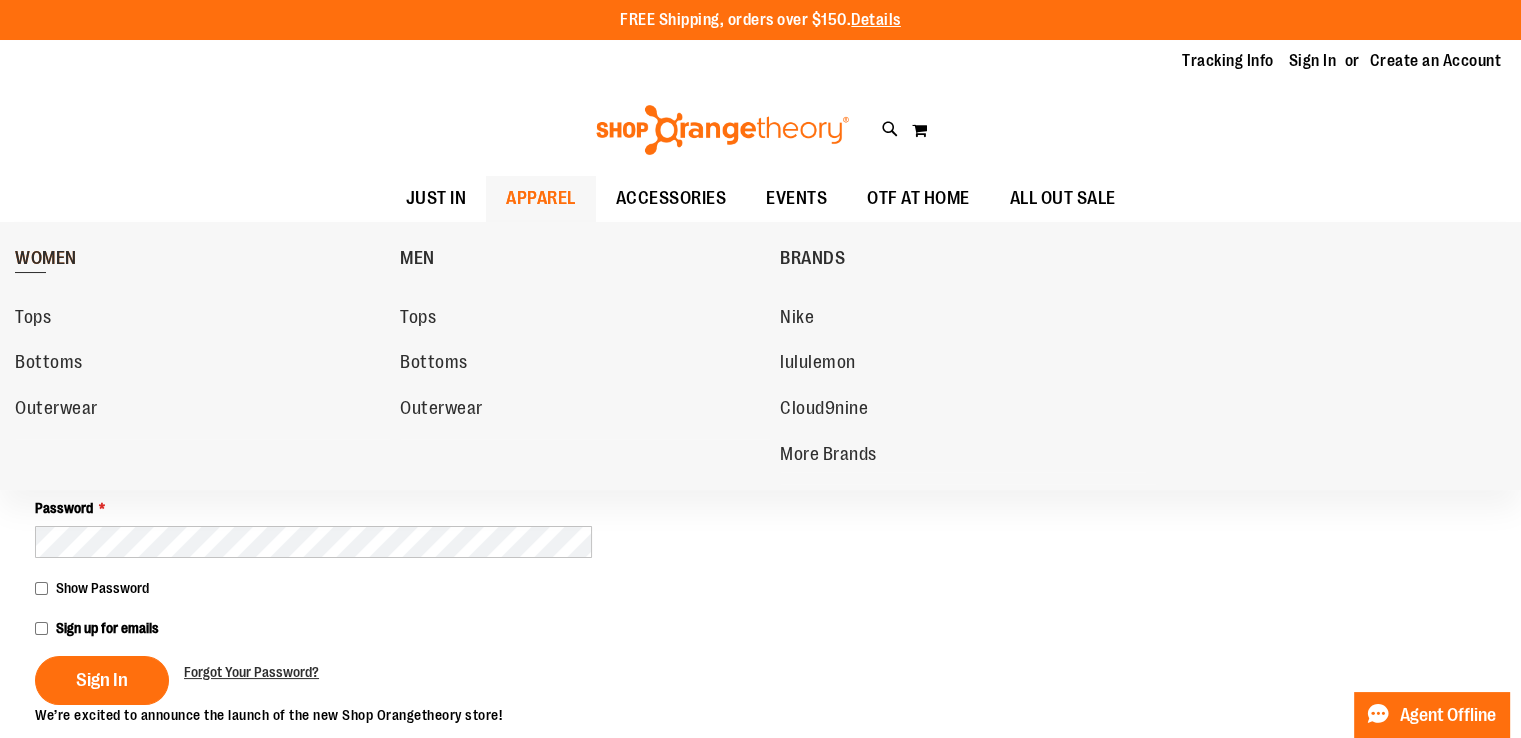 click on "WOMEN" at bounding box center (46, 260) 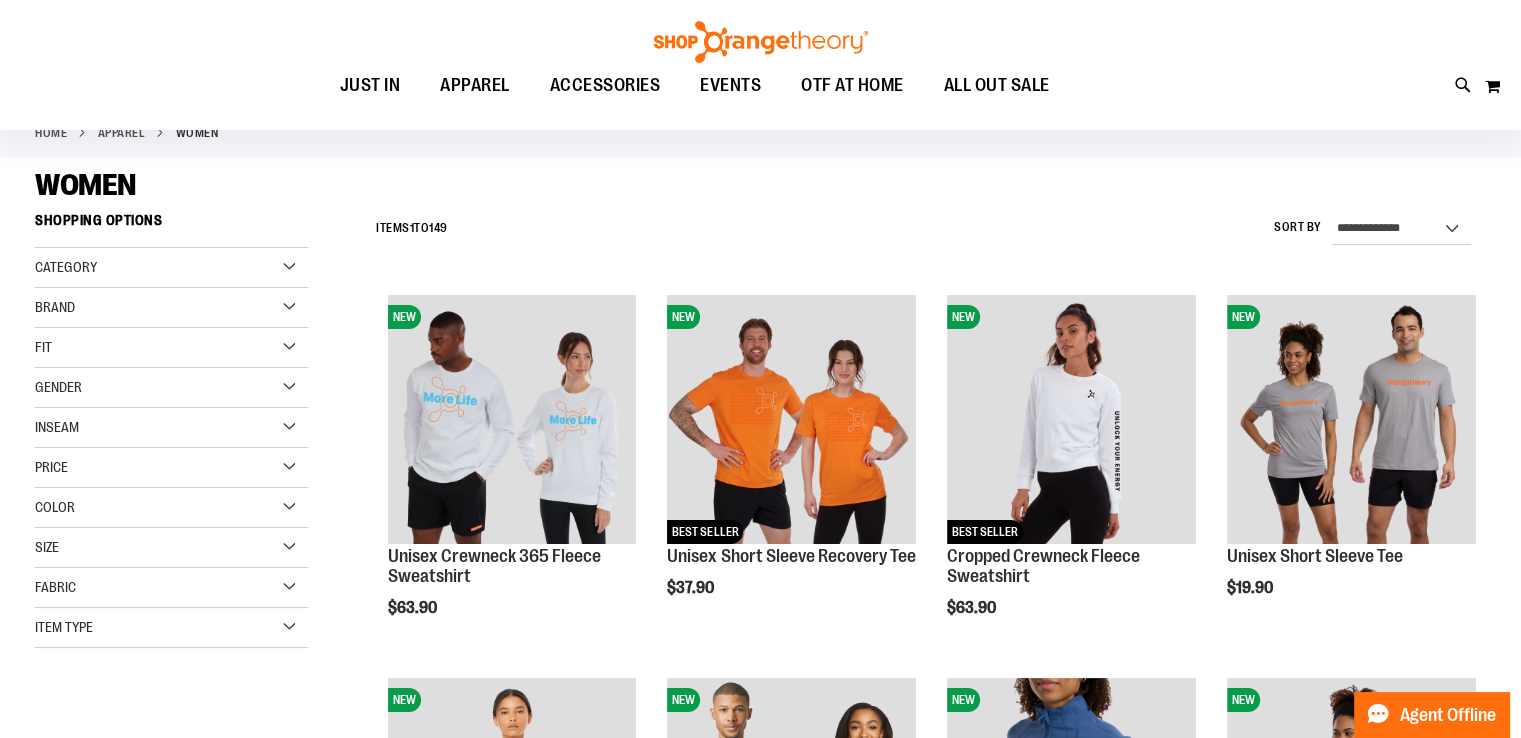 scroll, scrollTop: 0, scrollLeft: 0, axis: both 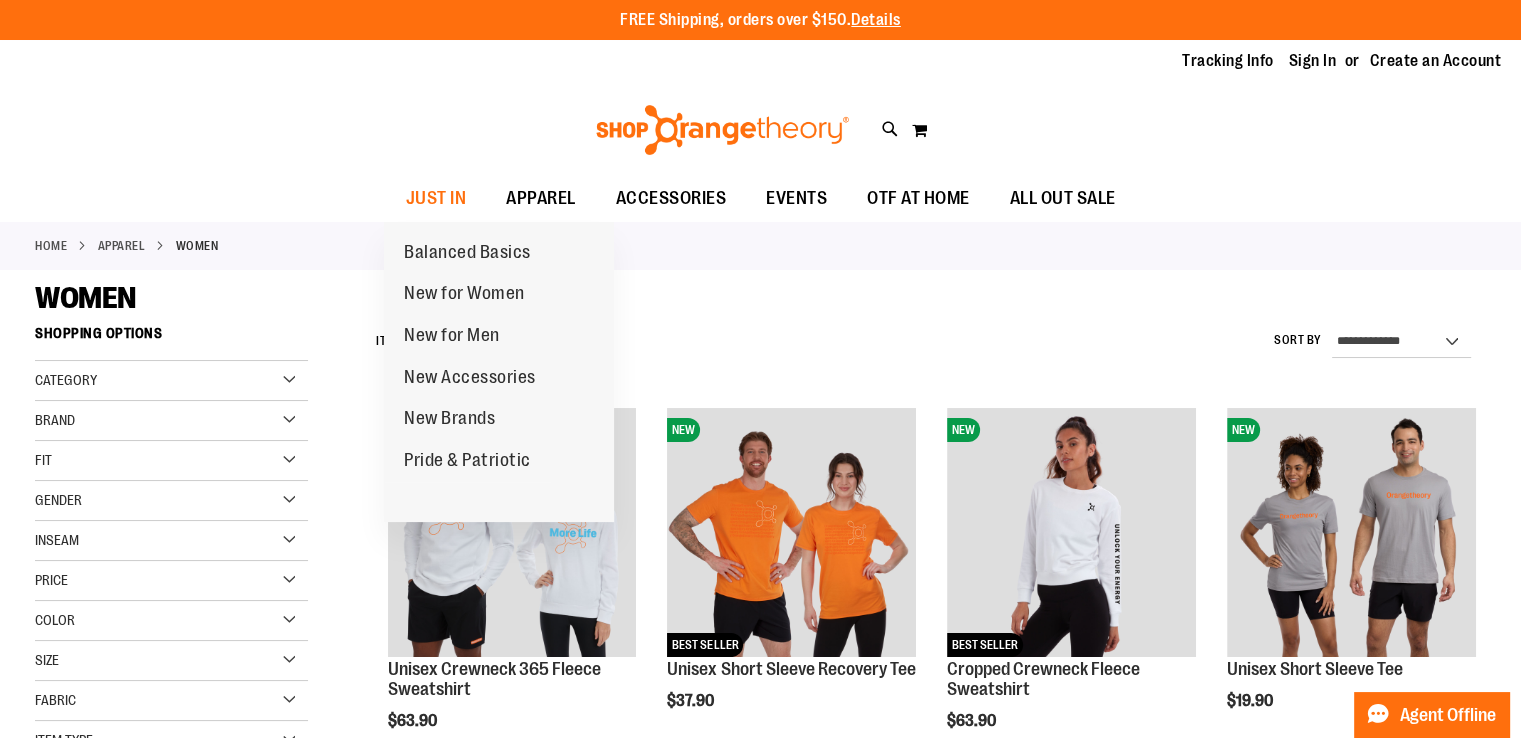 click on "New for Women" at bounding box center [464, 295] 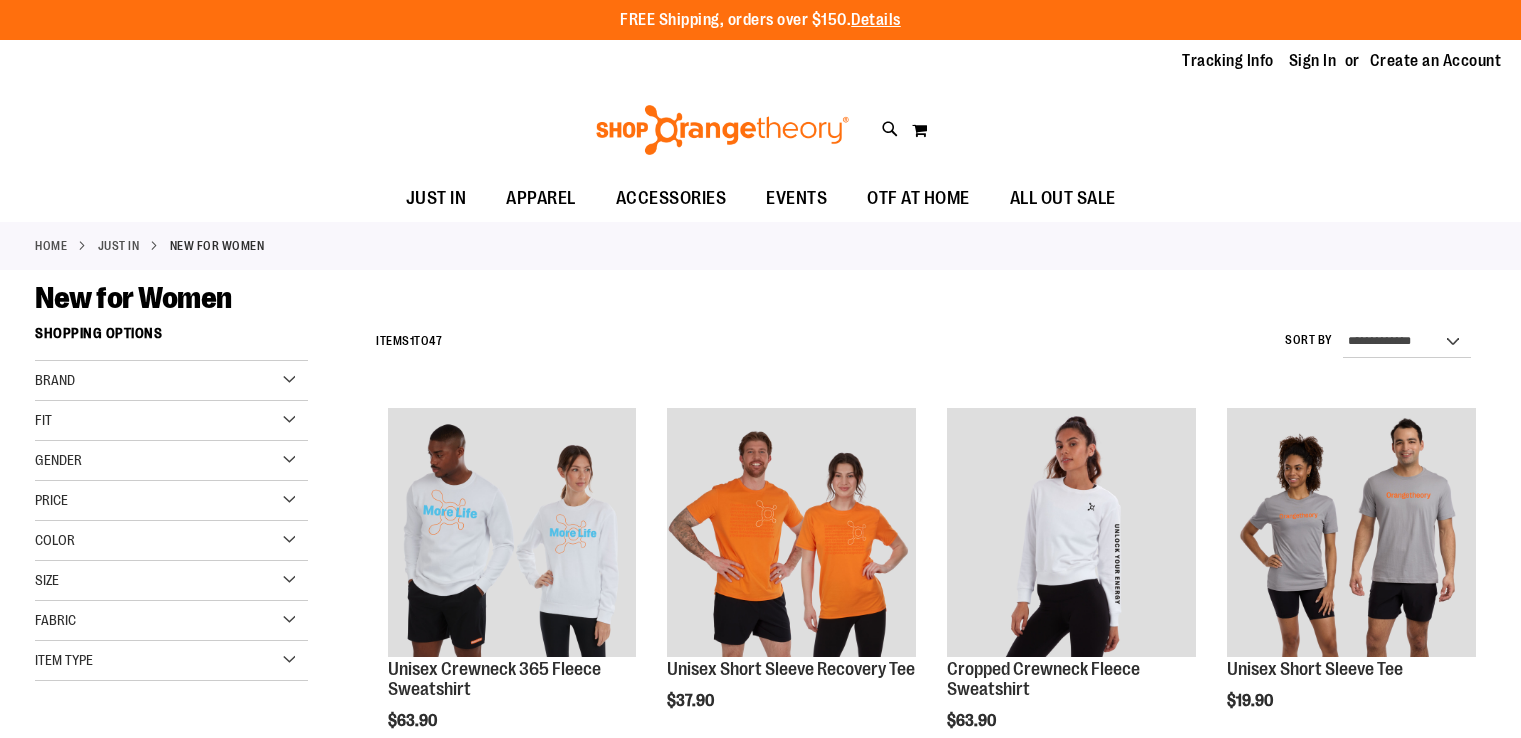 scroll, scrollTop: 0, scrollLeft: 0, axis: both 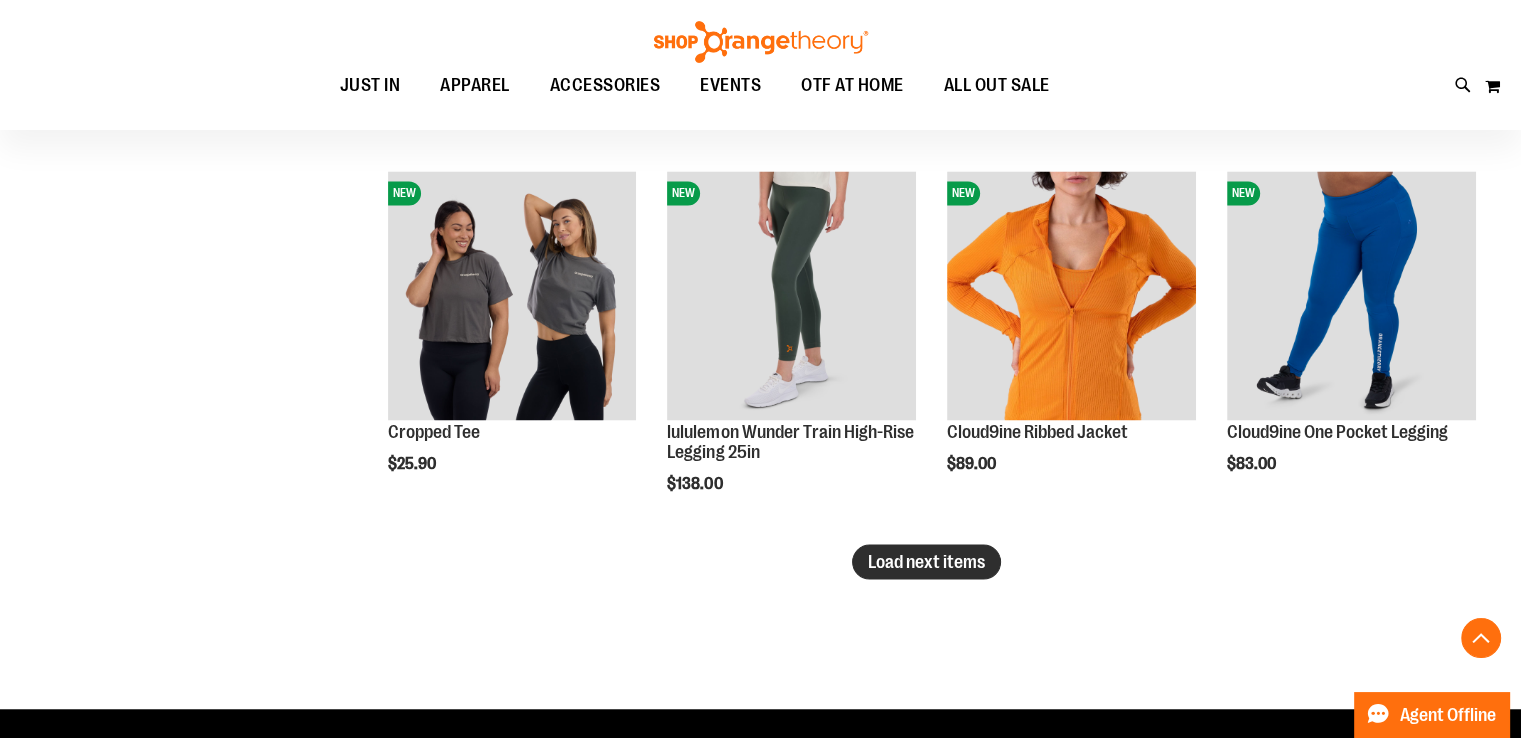 click on "Load next items" at bounding box center [926, 561] 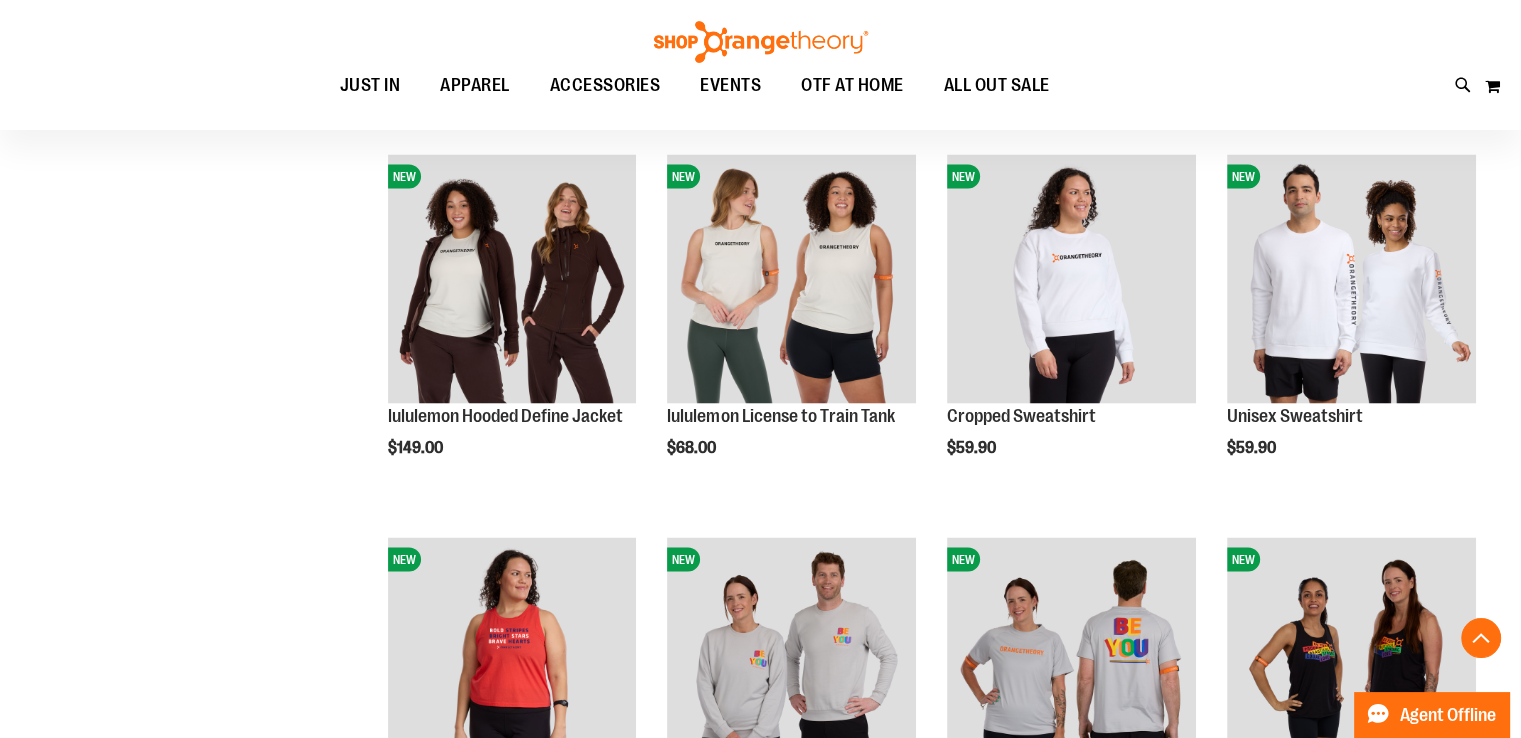scroll, scrollTop: 3599, scrollLeft: 0, axis: vertical 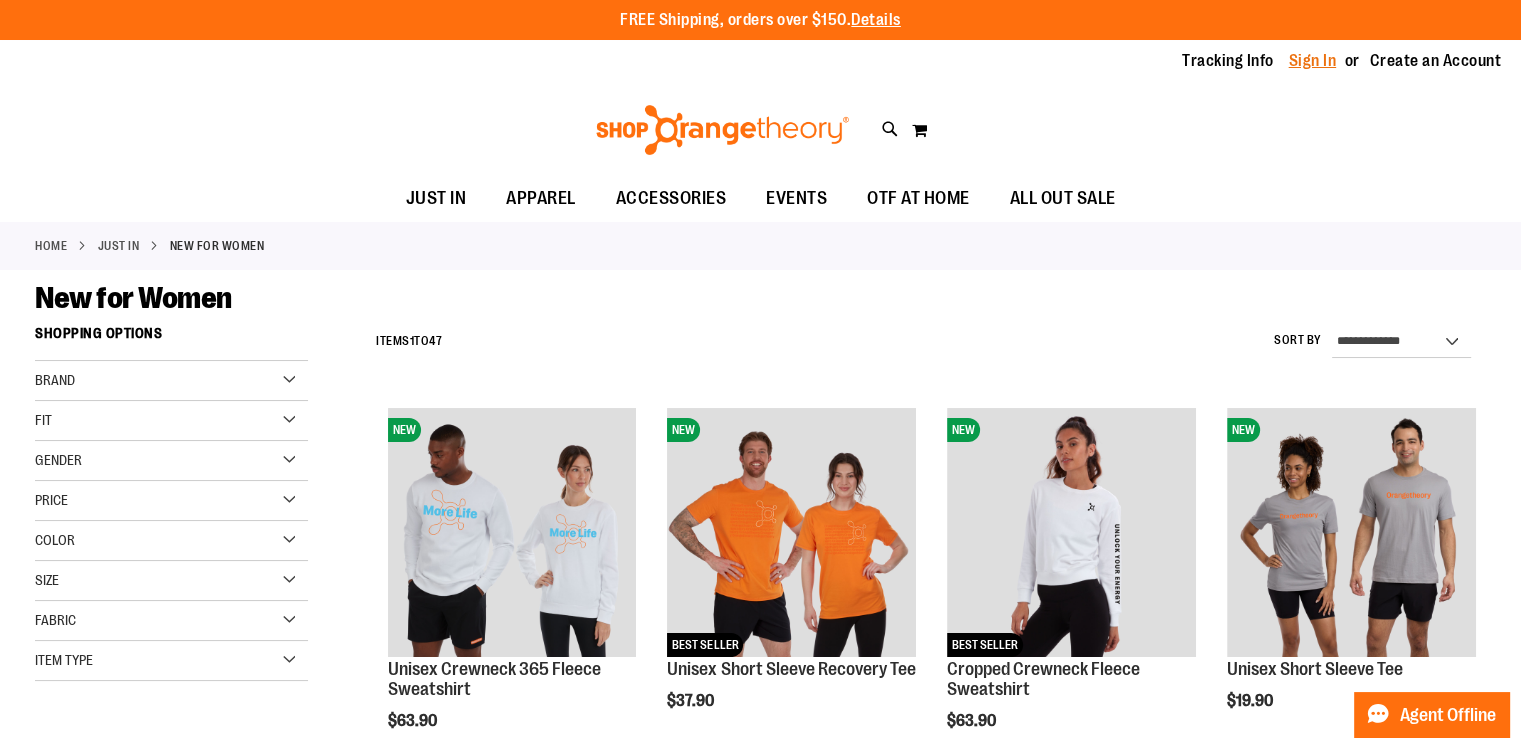 click on "Sign In" at bounding box center [1313, 61] 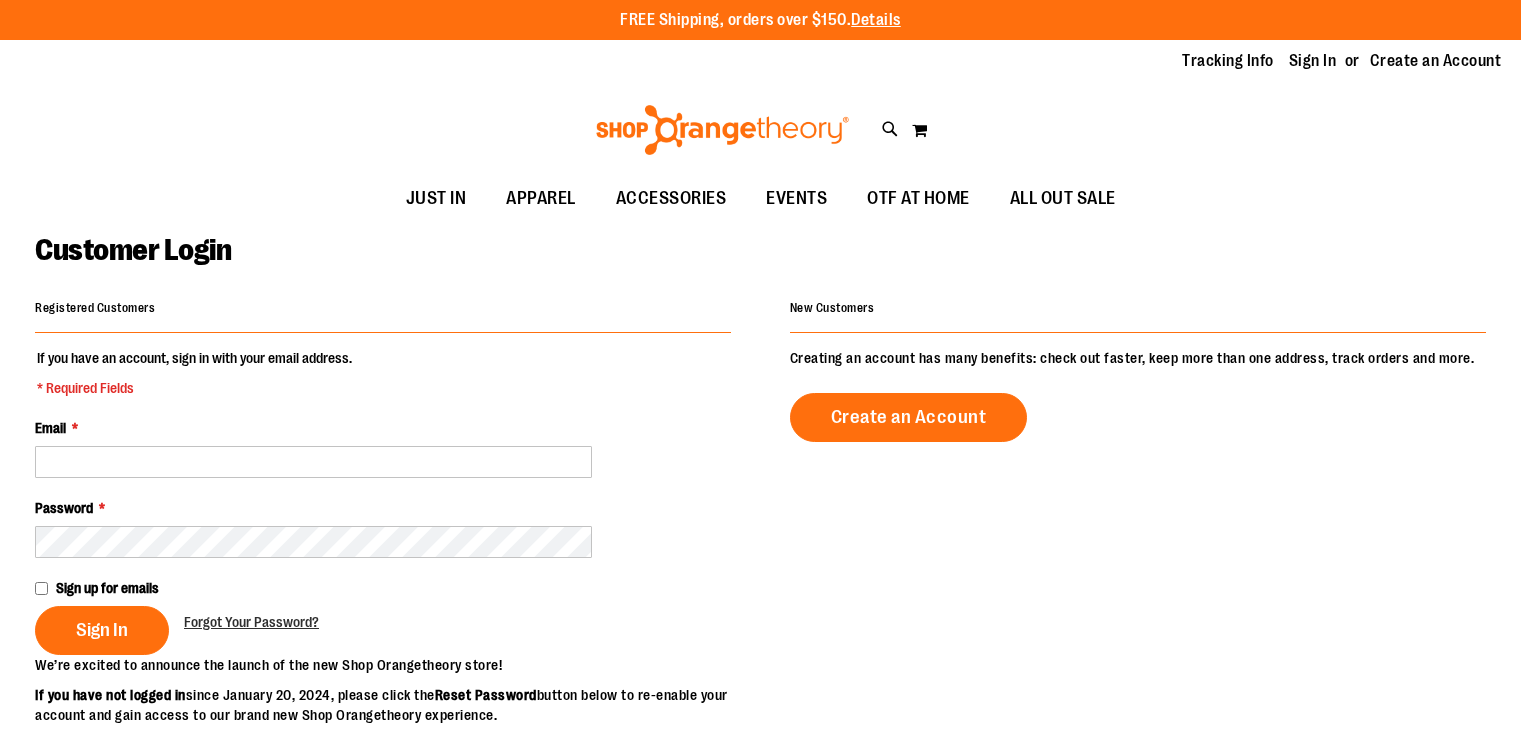 scroll, scrollTop: 0, scrollLeft: 0, axis: both 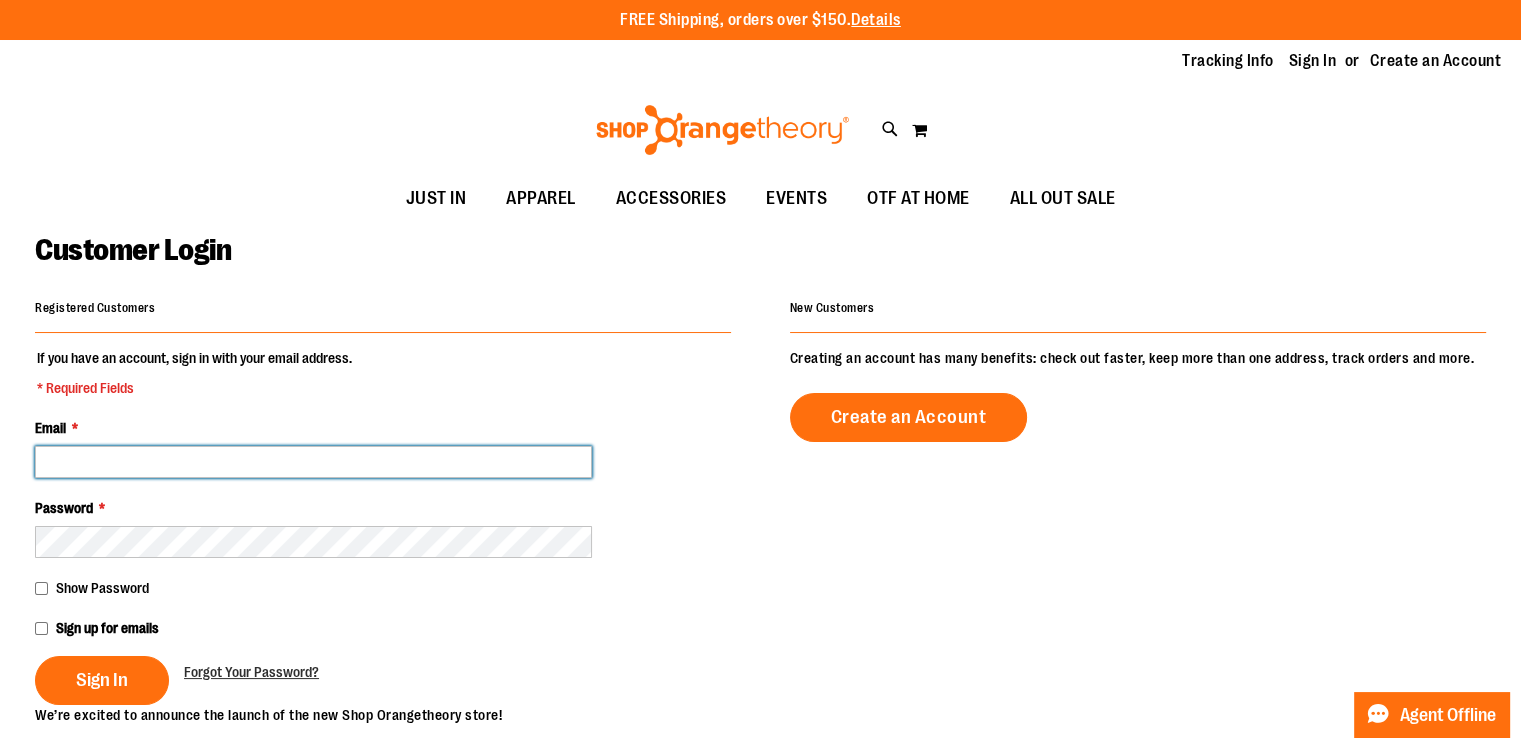 click on "Email *" at bounding box center (313, 462) 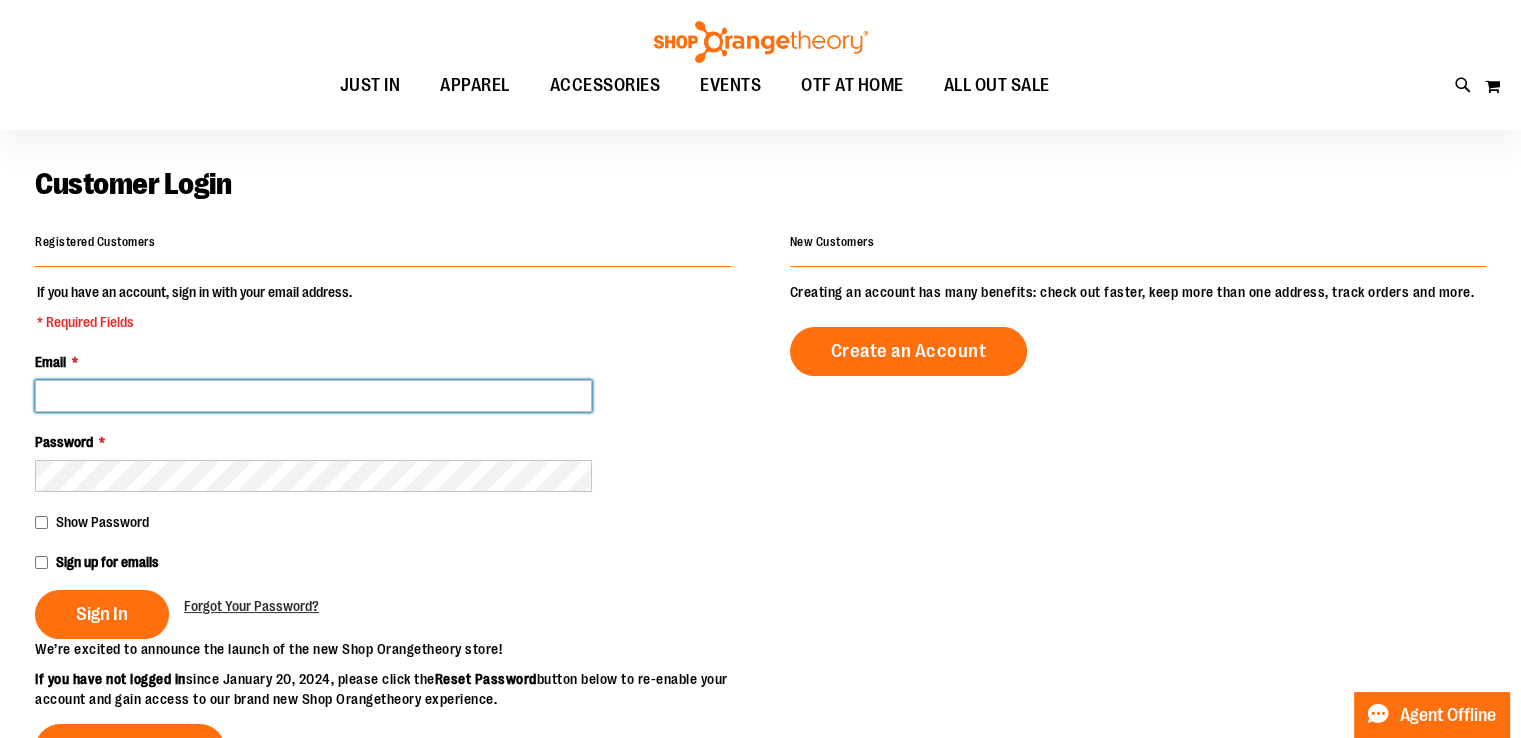 scroll, scrollTop: 200, scrollLeft: 0, axis: vertical 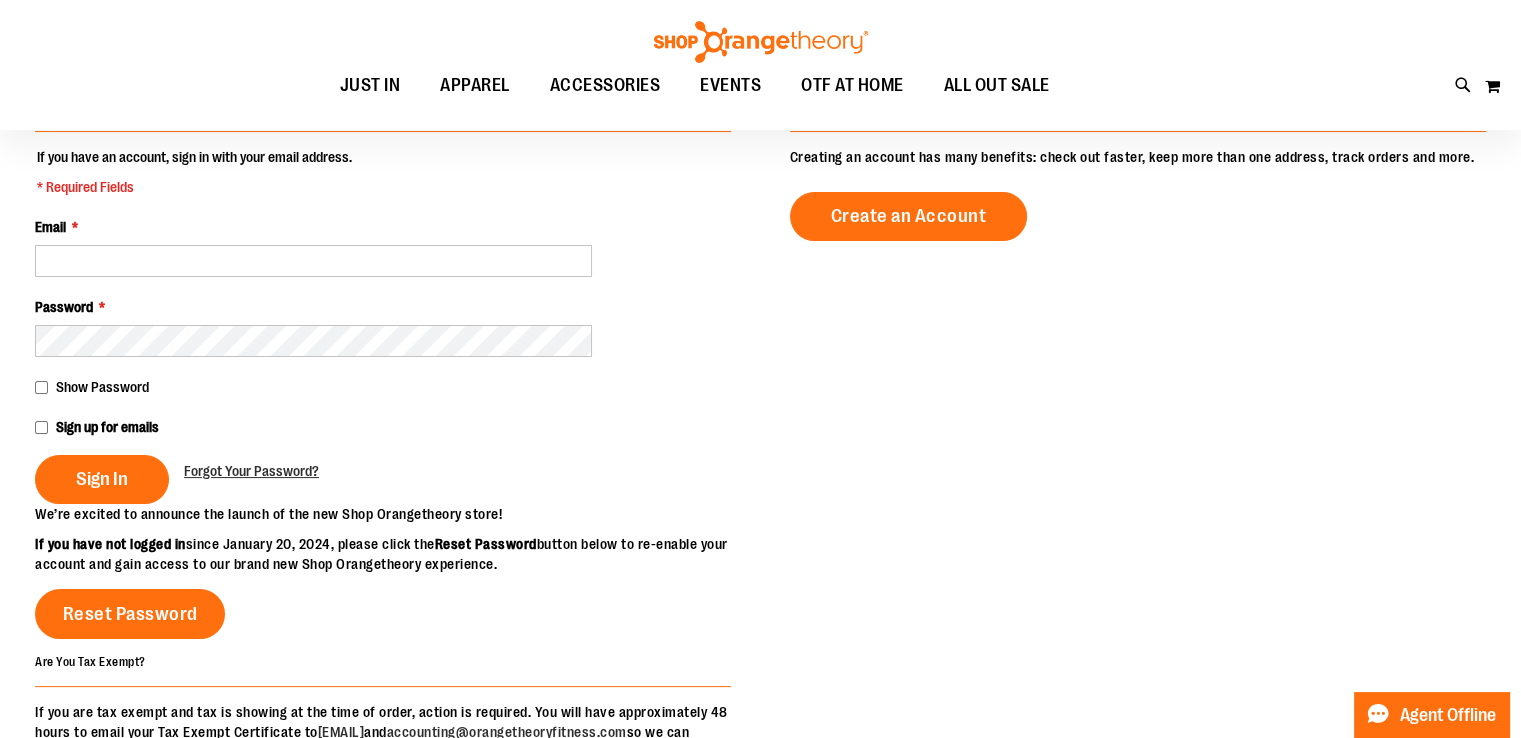 drag, startPoint x: 219, startPoint y: 441, endPoint x: 1083, endPoint y: 335, distance: 870.478 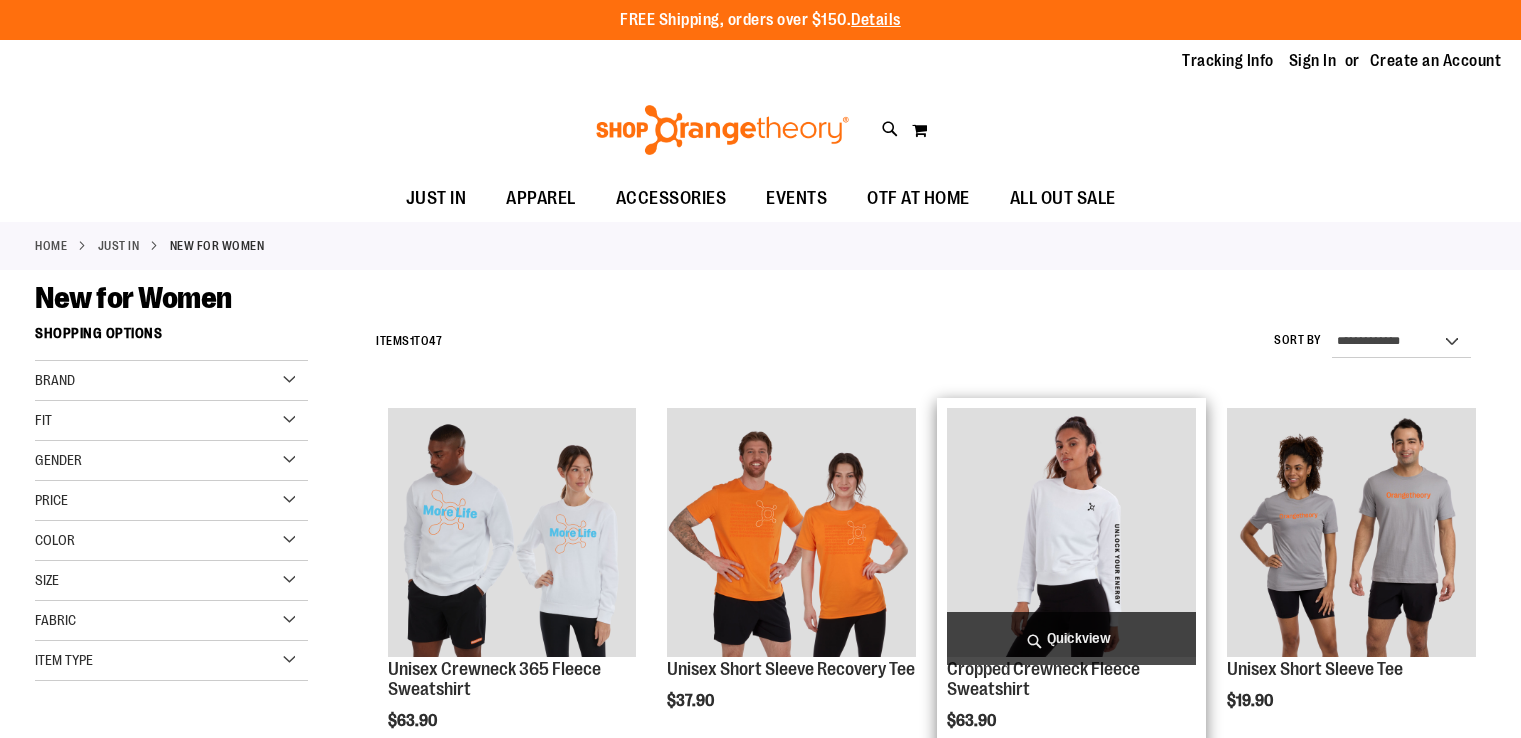 scroll, scrollTop: 0, scrollLeft: 0, axis: both 